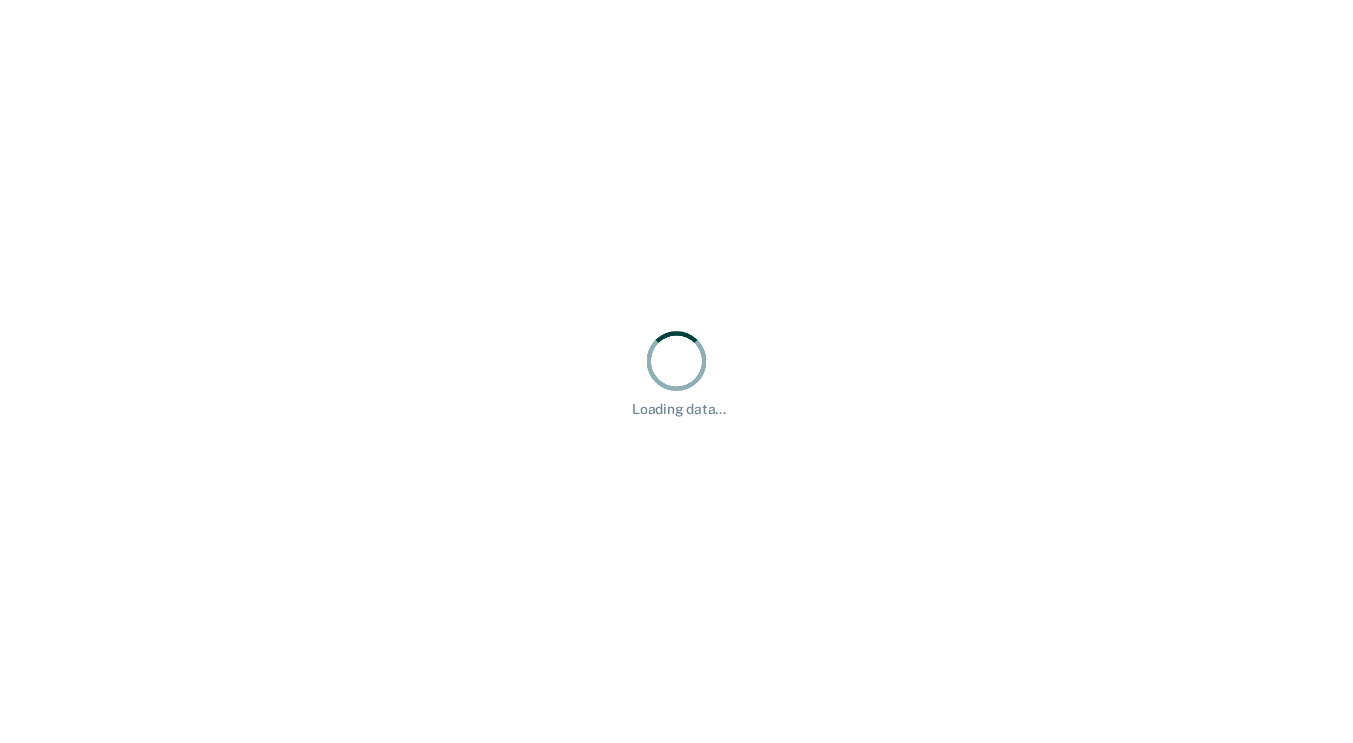scroll, scrollTop: 0, scrollLeft: 0, axis: both 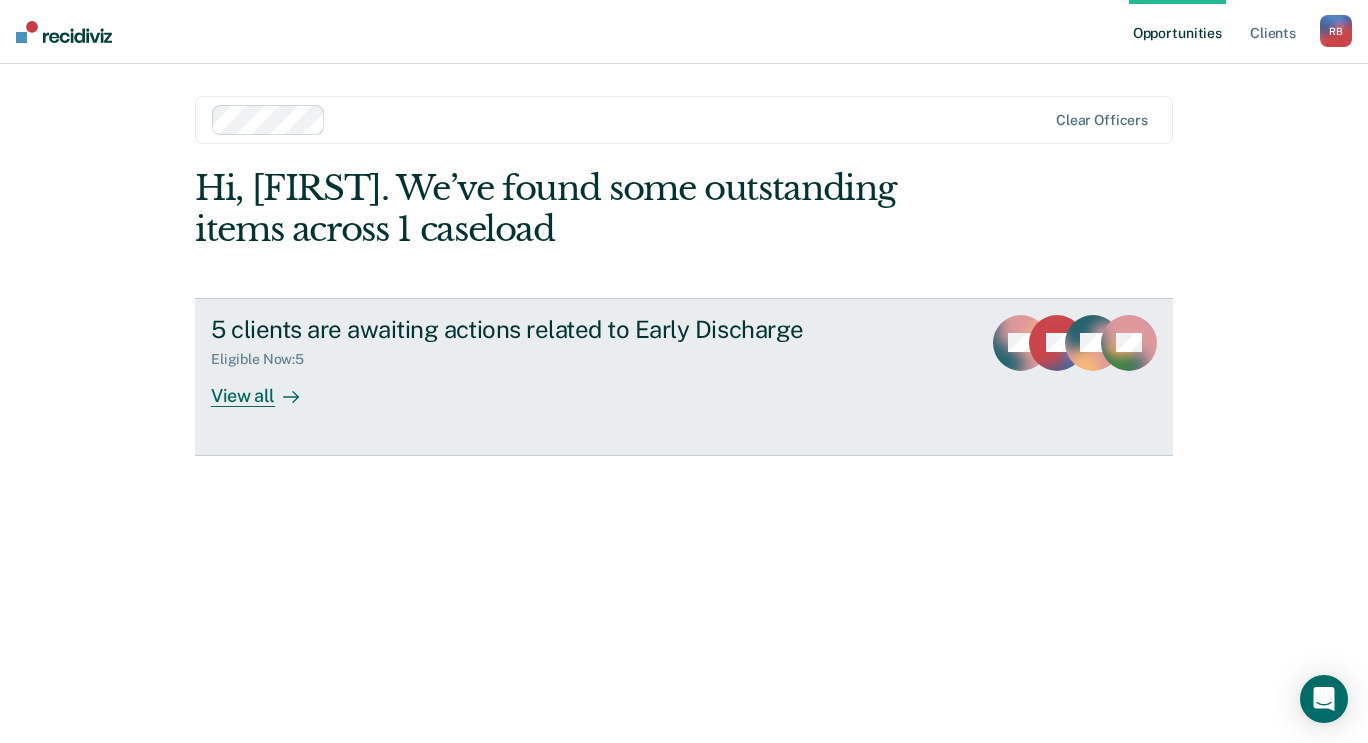 click on "View all" at bounding box center [267, 387] 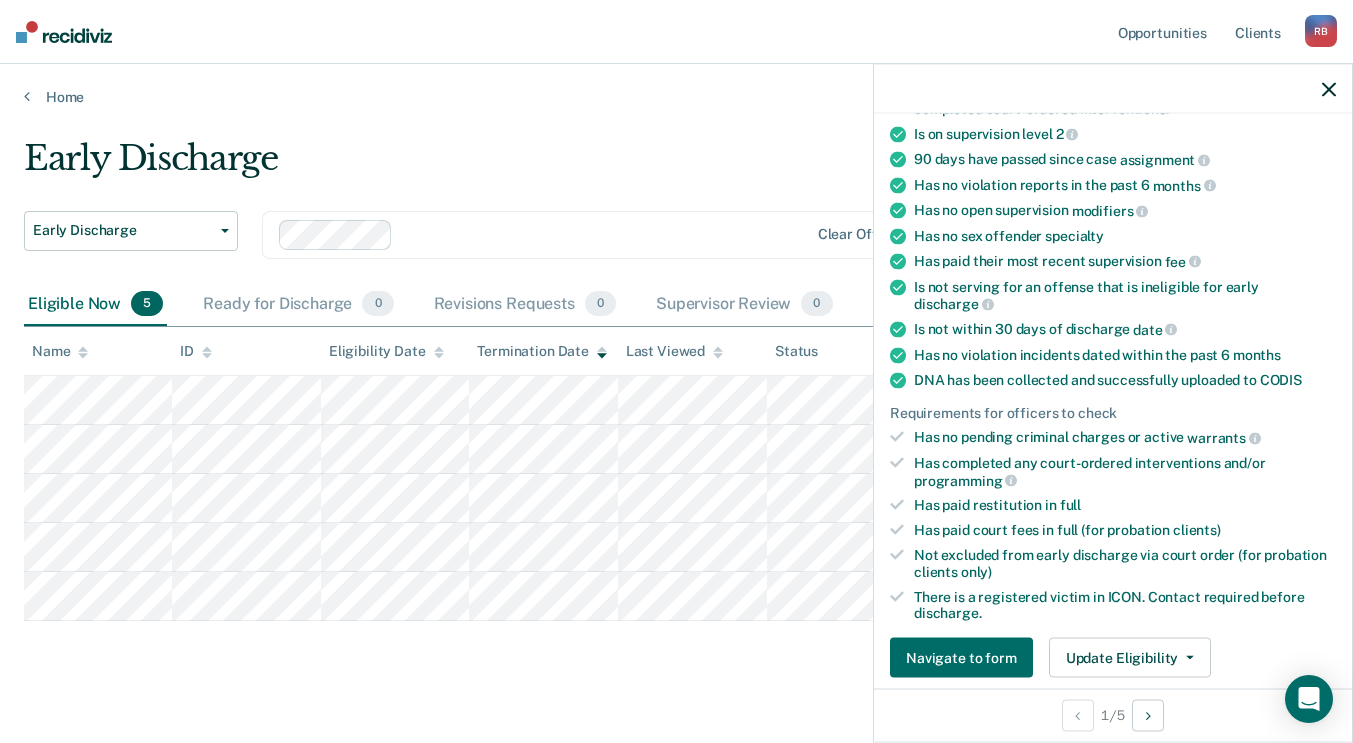 scroll, scrollTop: 276, scrollLeft: 0, axis: vertical 